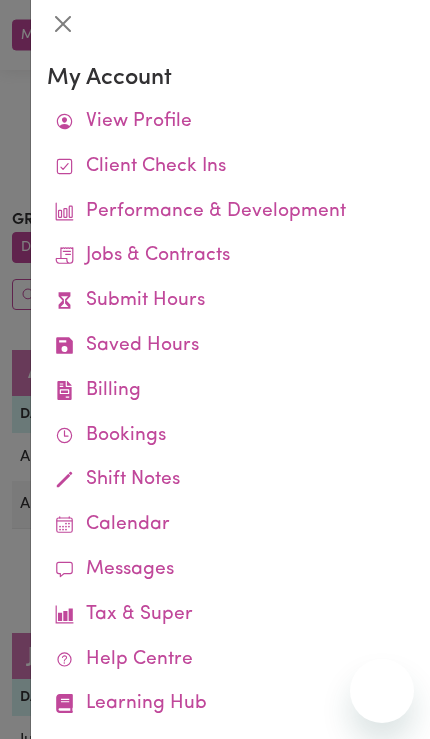 scroll, scrollTop: 0, scrollLeft: 0, axis: both 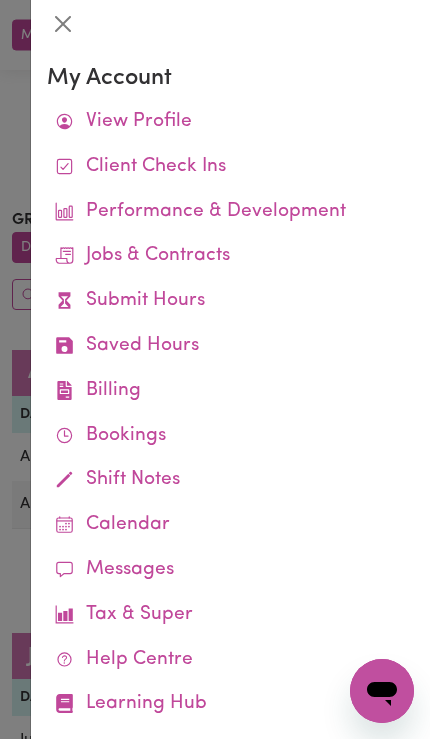 click on "Submit Hours" at bounding box center (230, 301) 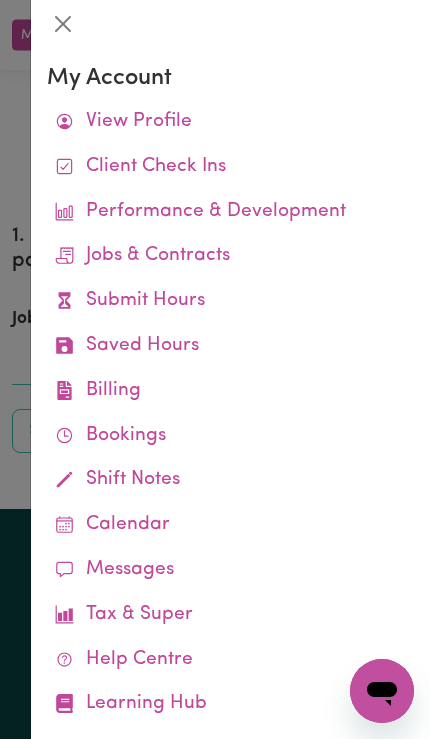 click at bounding box center [215, 369] 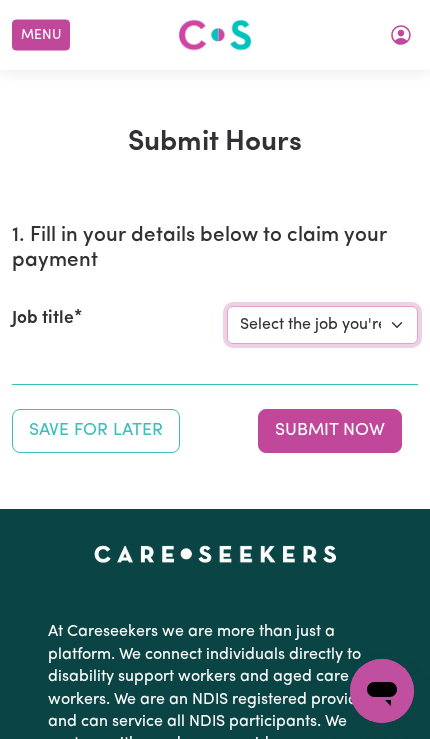 click on "Select the job you're submitting hours for... [[FIRST] [LAST]] Support Worker Needed 7 Days A Week In [CITY], [STATE] [[FIRST] [LAST]] Careworker needed in [CITY]" at bounding box center (322, 325) 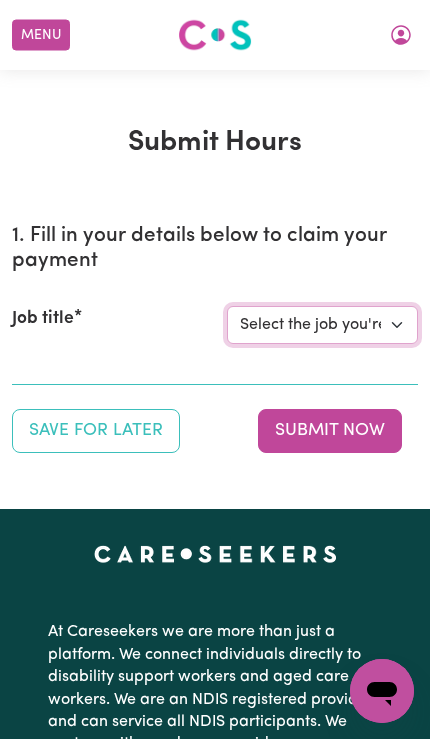 select on "14115" 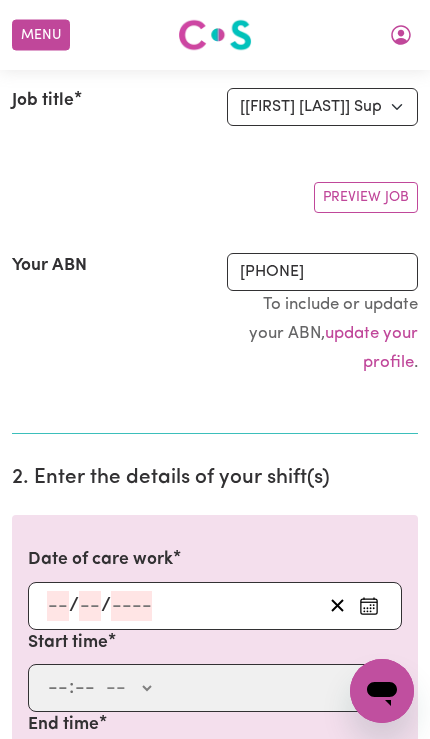scroll, scrollTop: 211, scrollLeft: 0, axis: vertical 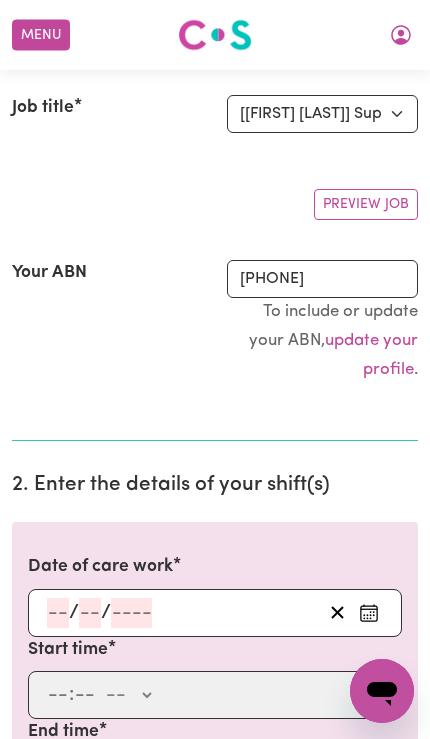 click 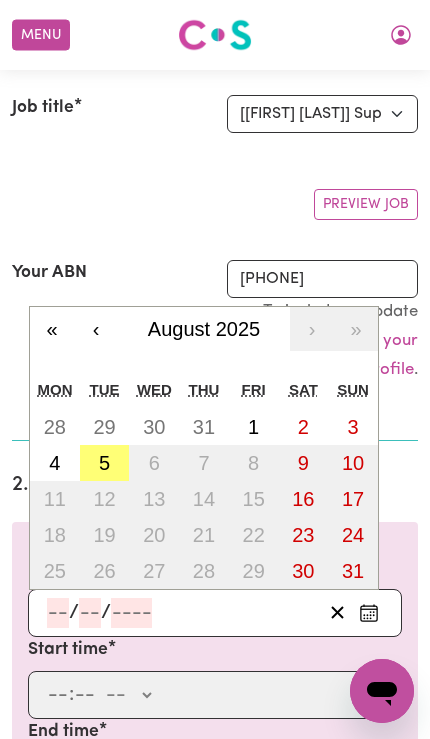 click on "5" at bounding box center [105, 463] 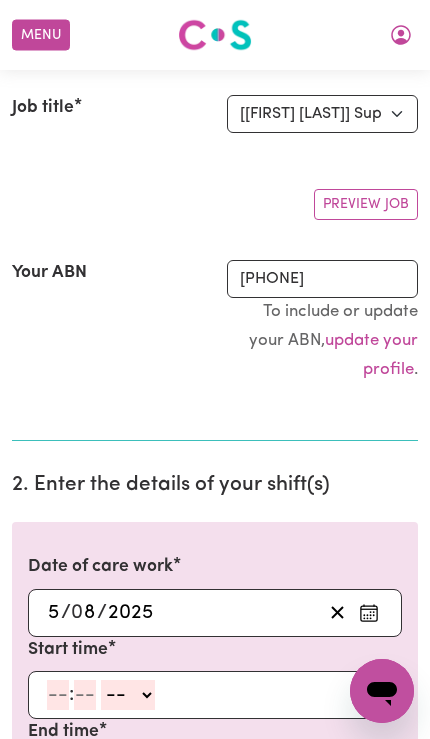 click 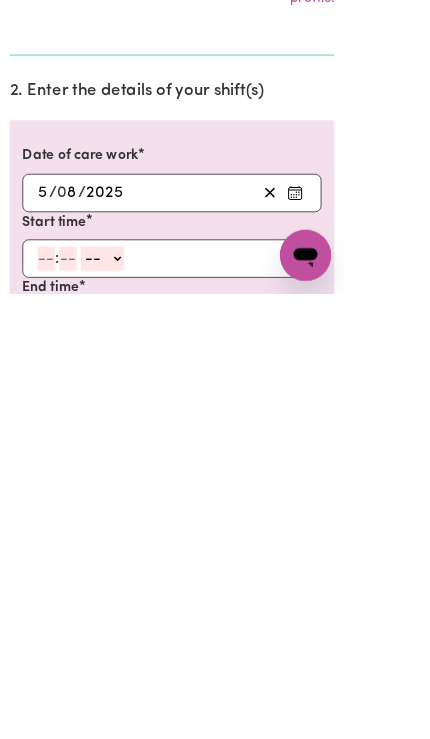type on "8" 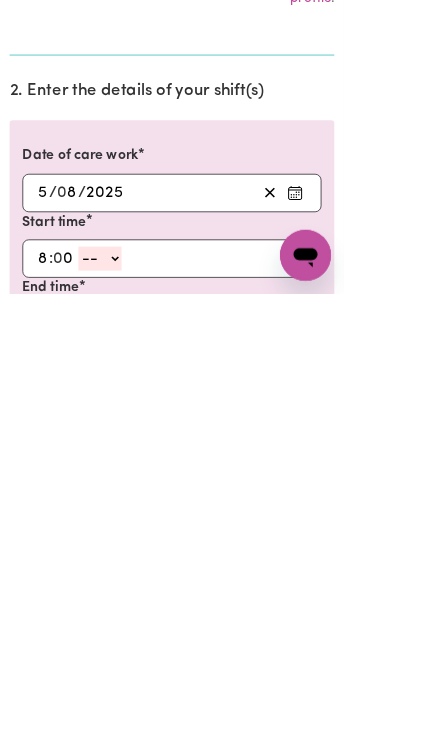 type on "0" 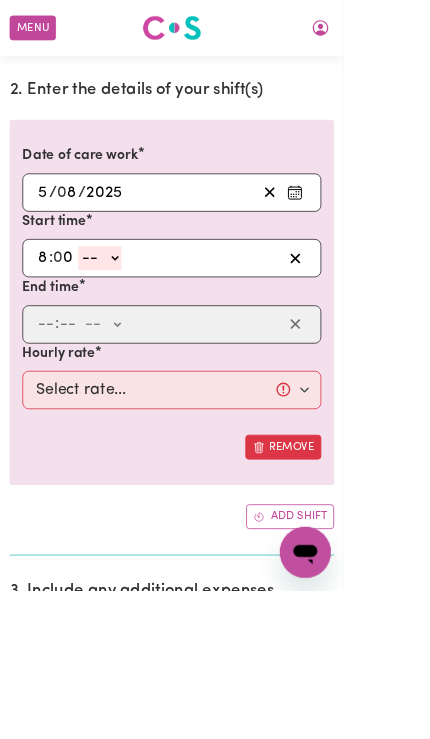 select on "am" 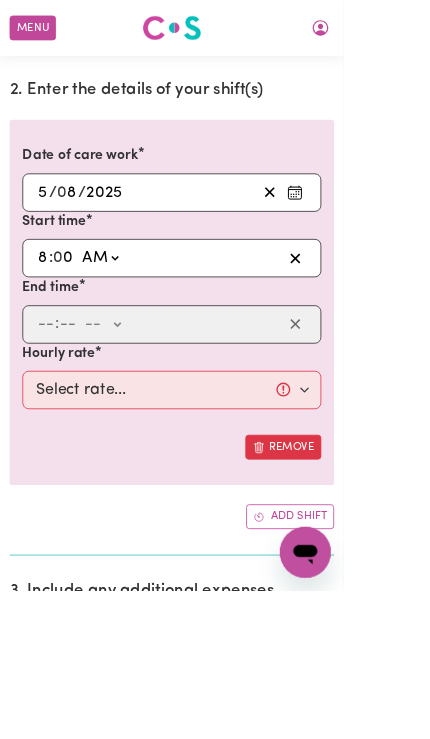 type on "08:00" 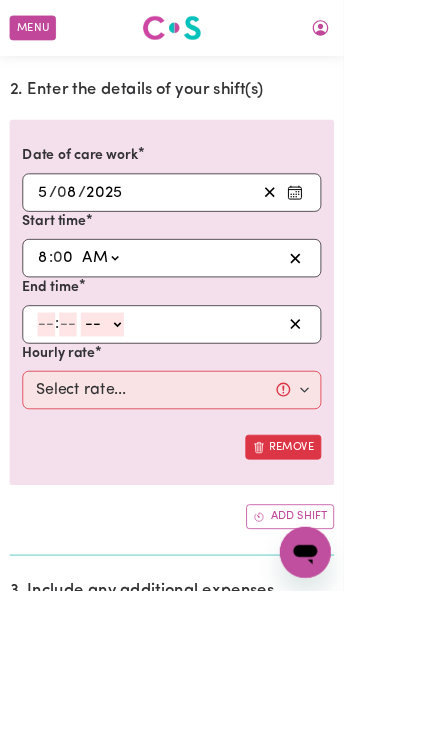 click 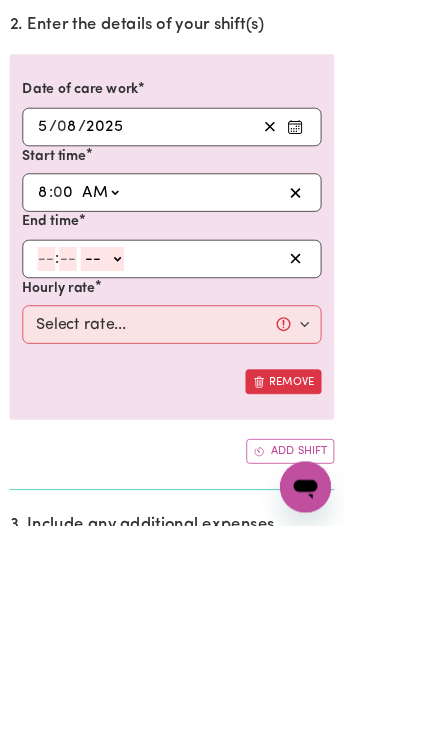 type on "3" 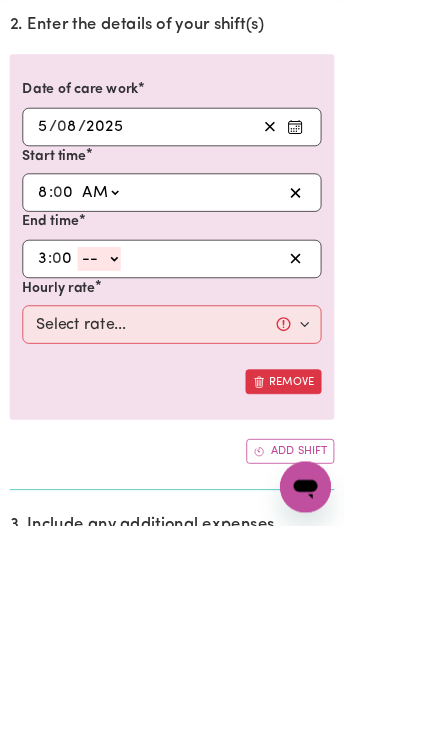 type on "0" 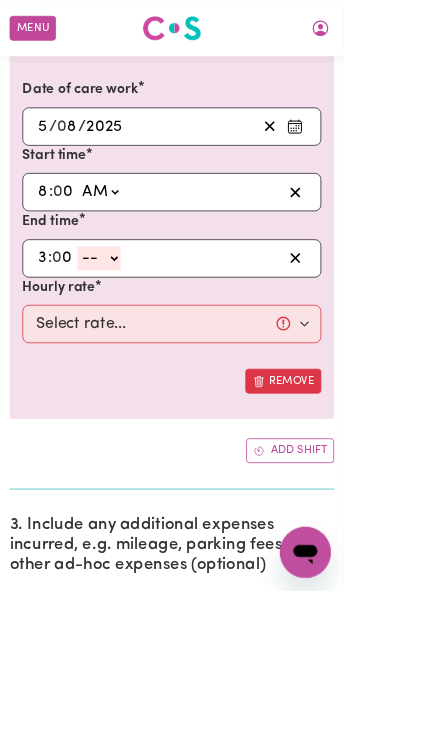select on "pm" 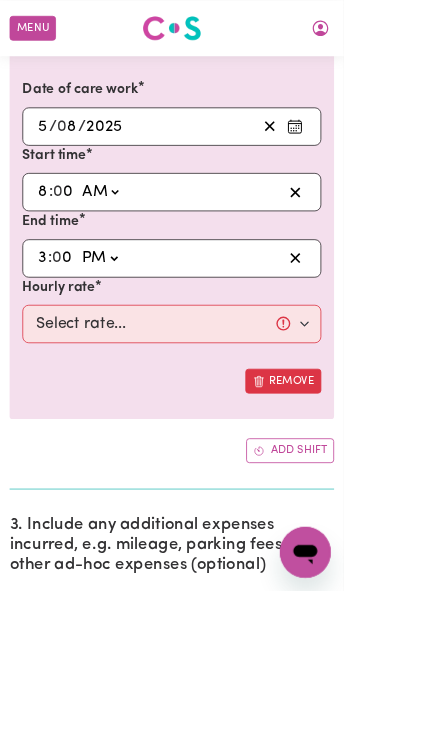 type on "15:00" 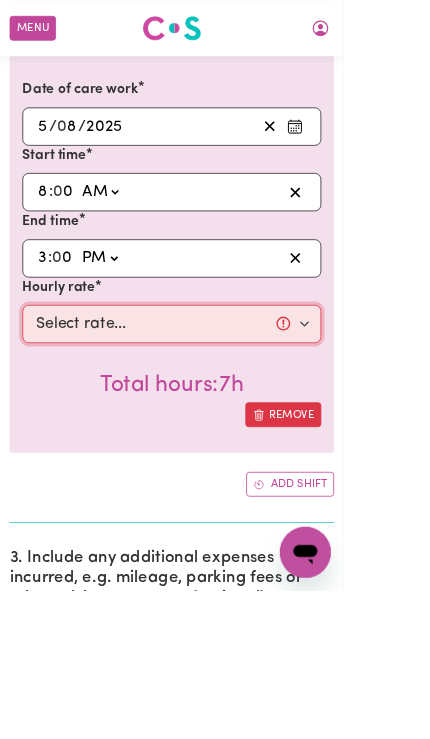 click on "Select rate... $57.17 (Weekday) $77.96 (Saturday) $129.94 (Public Holiday) $62.37 (Evening Care) $62.37 (Overnight)" at bounding box center (215, 406) 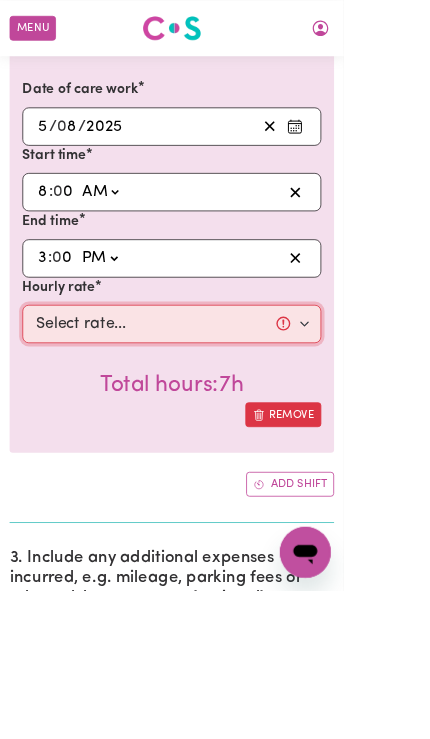 select on "57.17-Weekday" 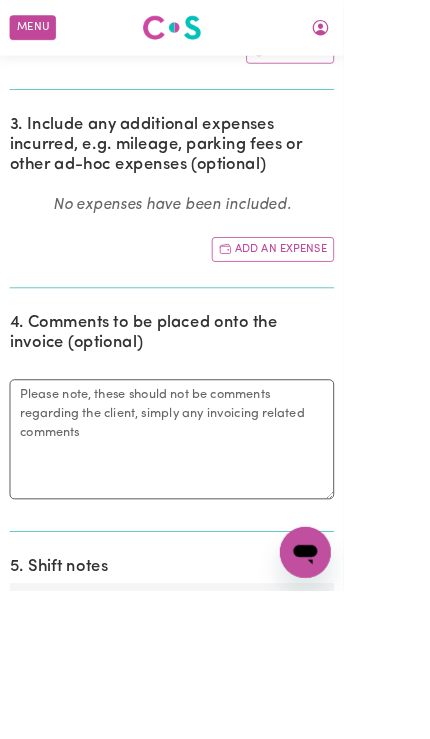 scroll, scrollTop: 1207, scrollLeft: 0, axis: vertical 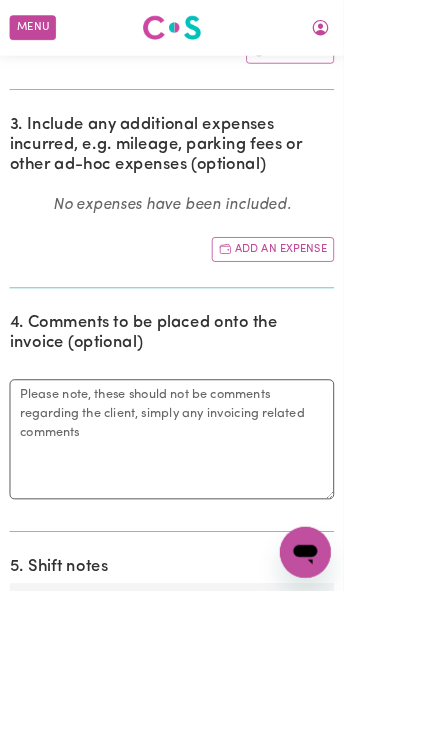 click on "Not applicable" at bounding box center [215, 935] 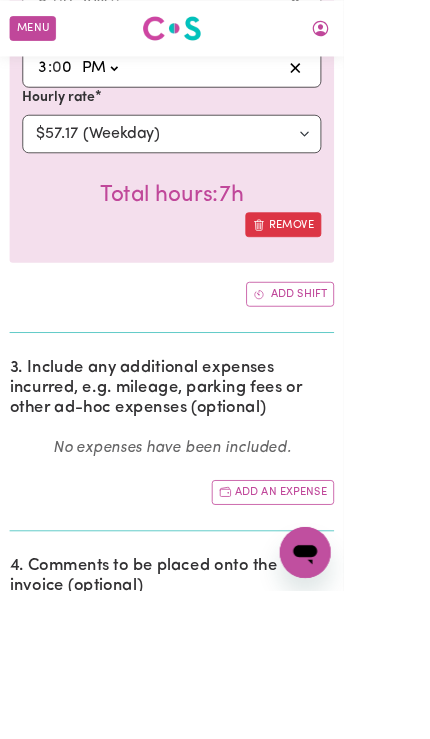 scroll, scrollTop: 903, scrollLeft: 1, axis: both 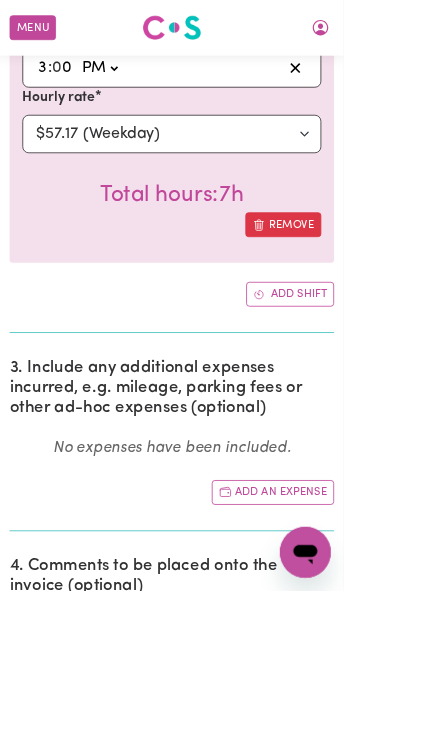 click on "Add an expense" at bounding box center (341, 616) 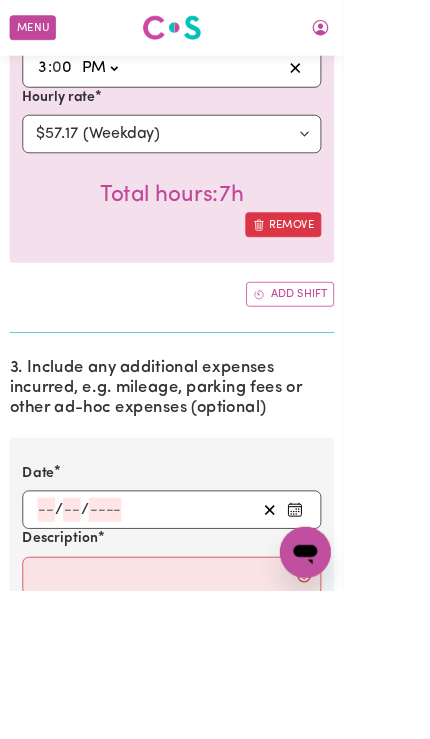 click 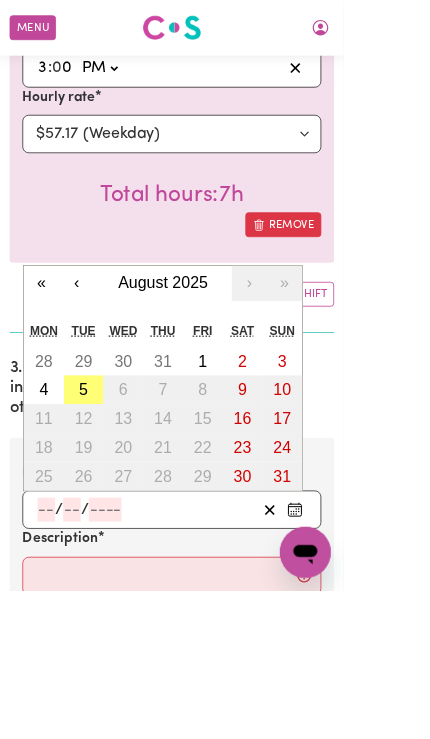 click on "5" at bounding box center (104, 488) 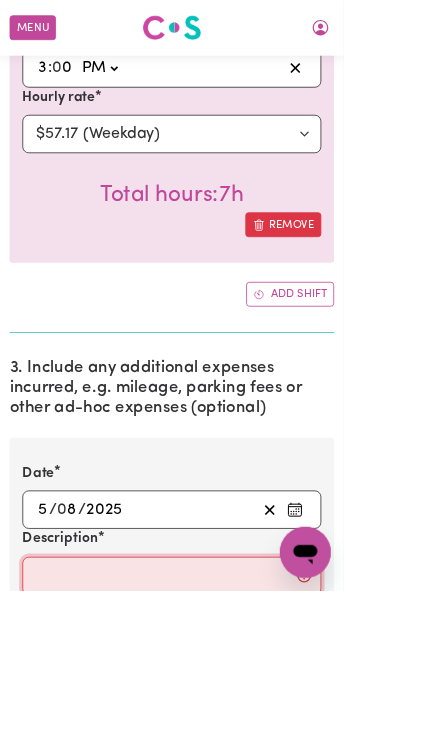 click on "Description" at bounding box center [215, 721] 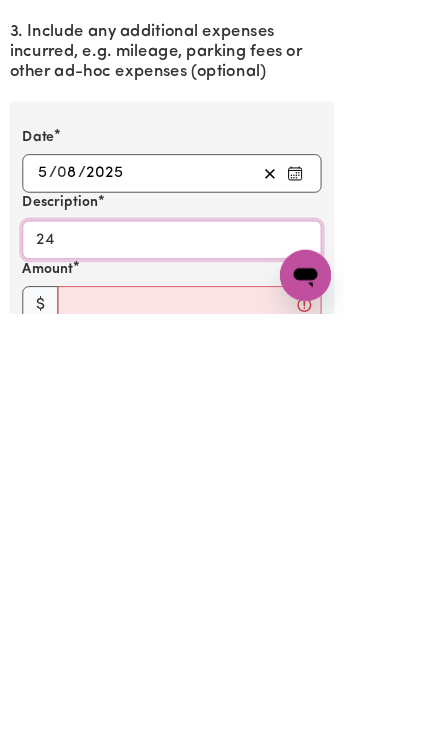 type on "24" 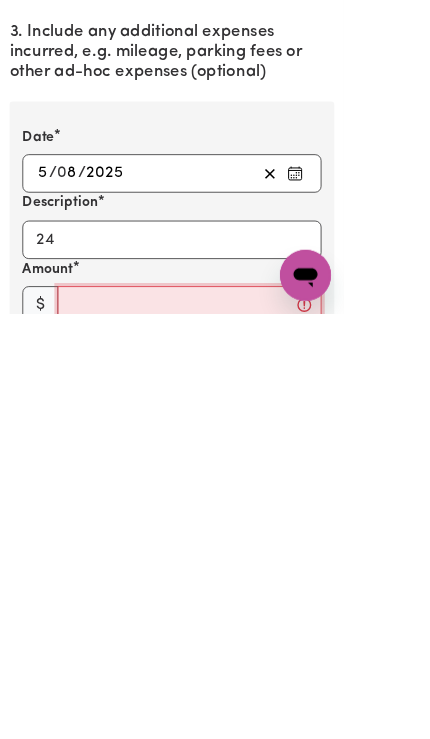 click on "Amount" at bounding box center [237, 729] 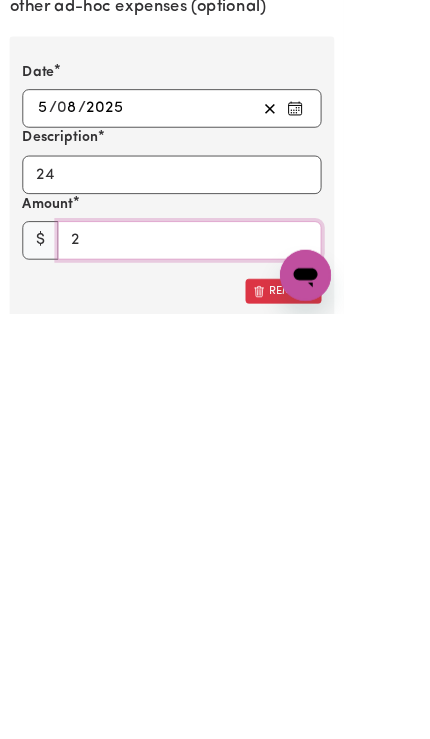type on "24" 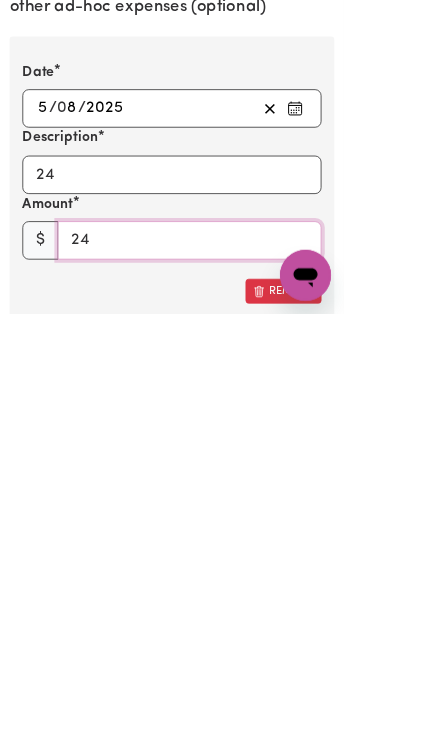 type on "24" 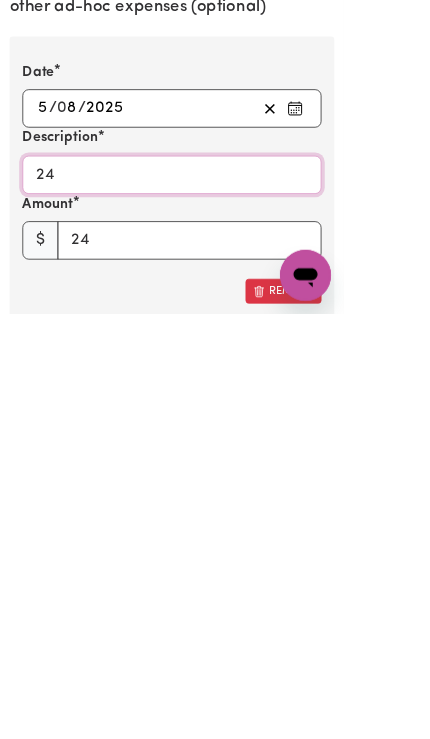 click on "24" at bounding box center (215, 565) 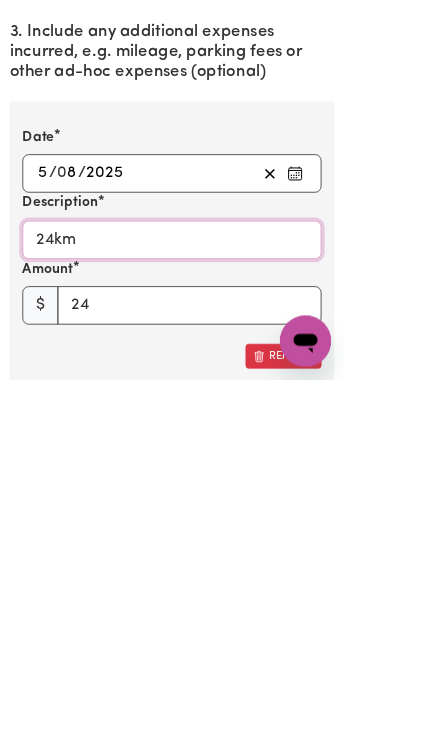 type on "24km" 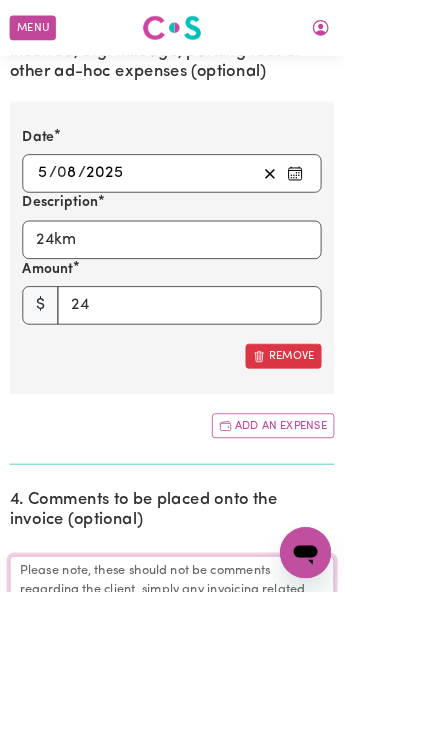 click on "Comments" at bounding box center (215, 770) 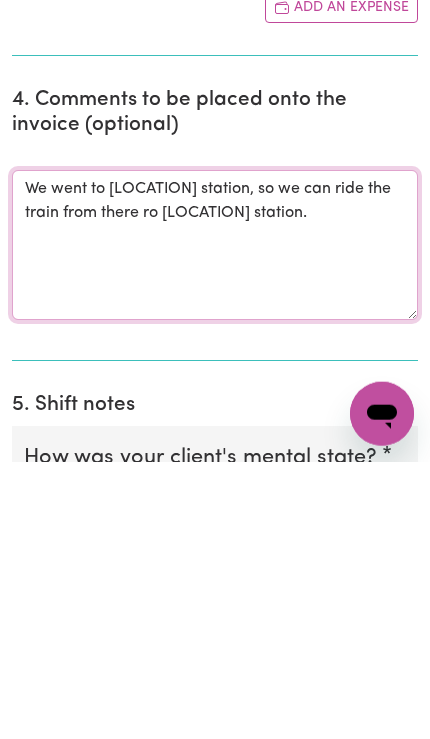 click on "We went to [LOCATION] station, so we can ride the train from there ro [LOCATION] station." at bounding box center [215, 522] 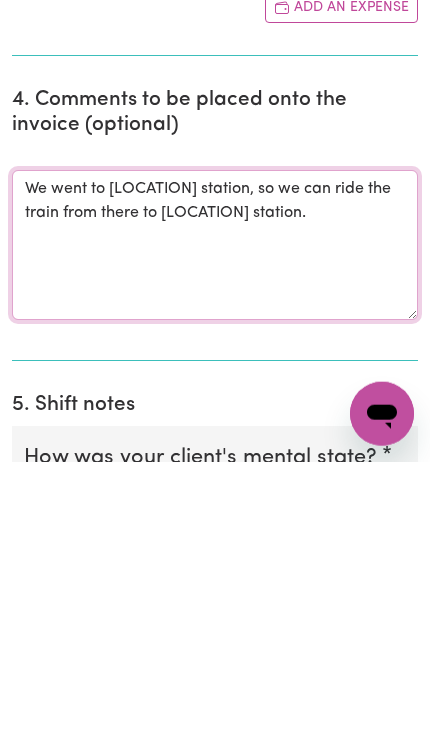 click on "We went to [LOCATION] station, so we can ride the train from there to [LOCATION] station." at bounding box center (215, 522) 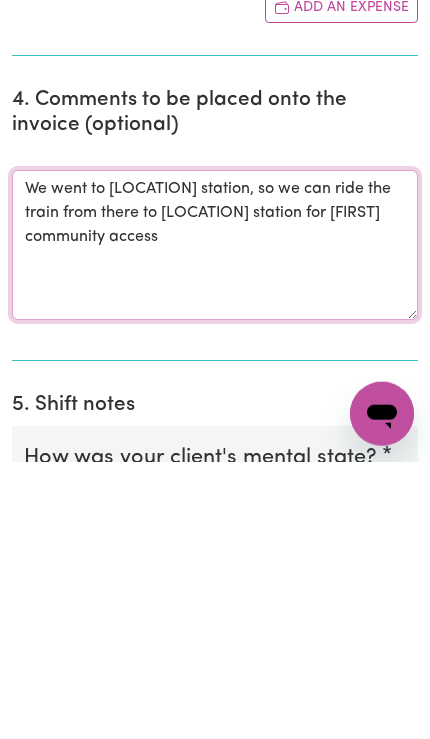 type on "We went to [LOCATION] station, so we can ride the train from there to [LOCATION] station for [FIRST] community access" 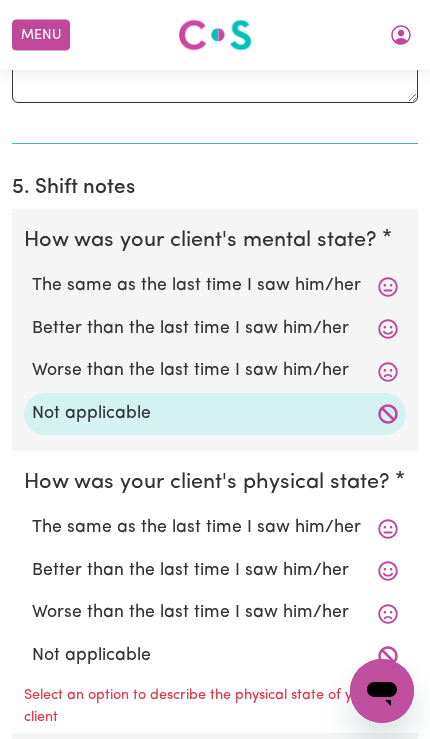 scroll, scrollTop: 2381, scrollLeft: 0, axis: vertical 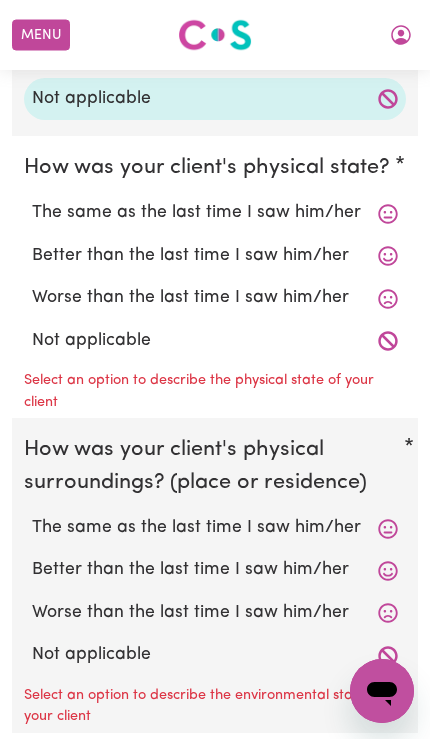 click on "Not applicable" at bounding box center (215, 341) 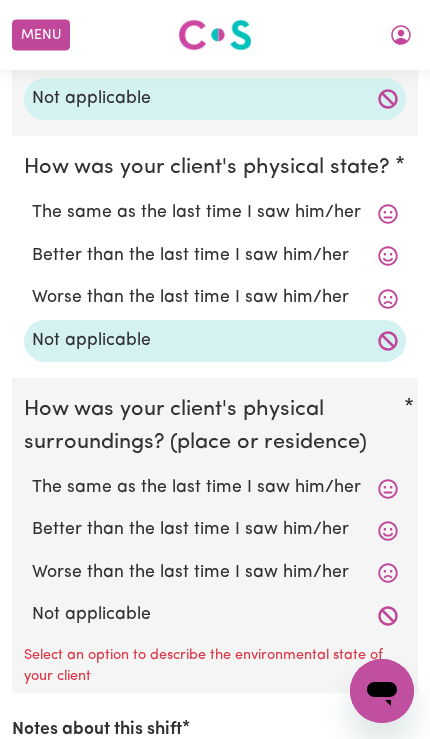 click on "Not applicable" at bounding box center (215, 615) 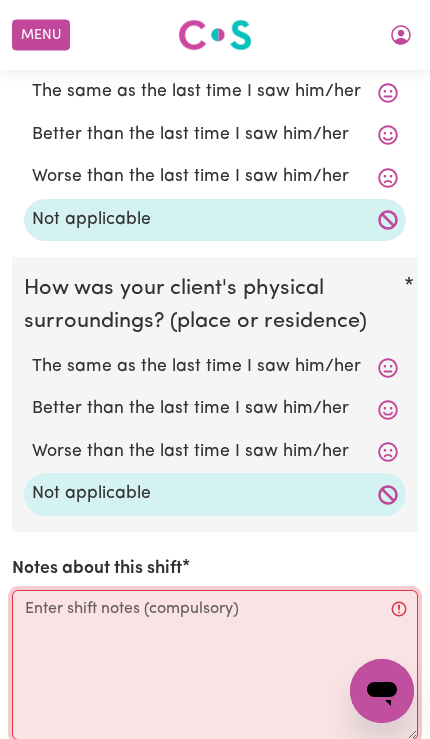 click on "Notes about this shift" at bounding box center (215, 665) 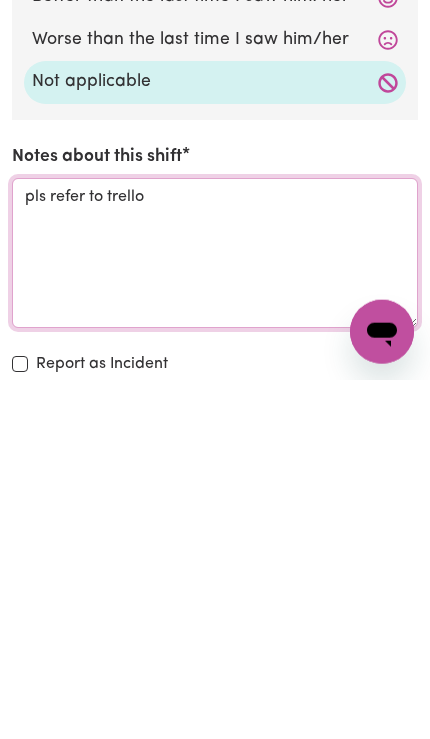 type on "pls refer to trello" 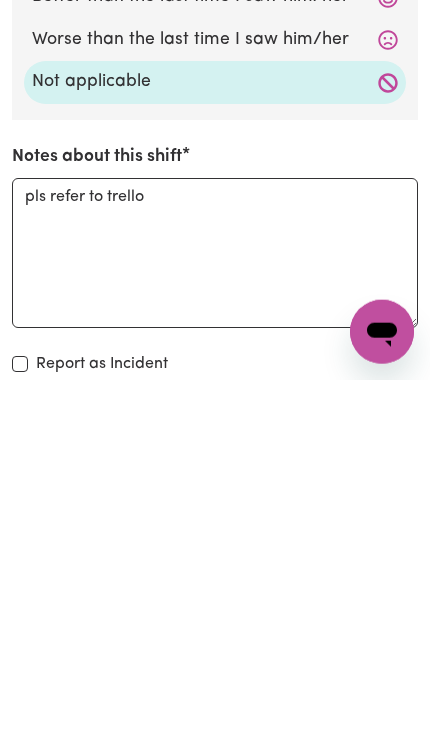 scroll, scrollTop: 2915, scrollLeft: 0, axis: vertical 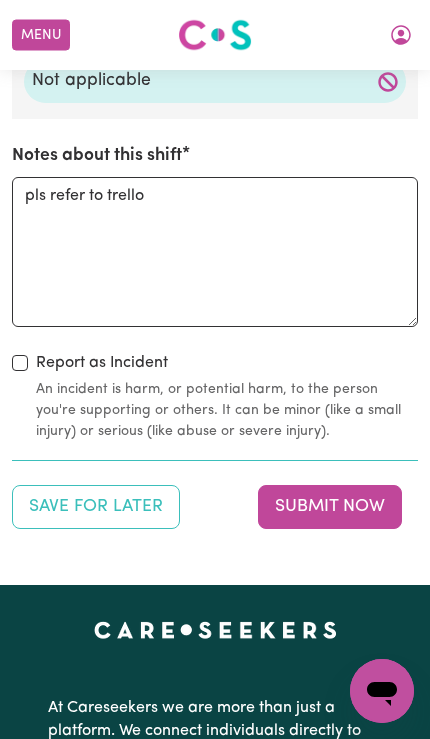 click on "Submit Now" at bounding box center [330, 507] 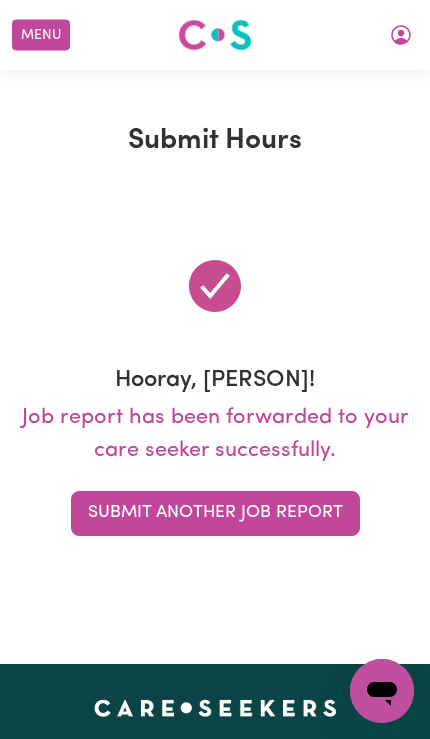 scroll, scrollTop: 0, scrollLeft: 0, axis: both 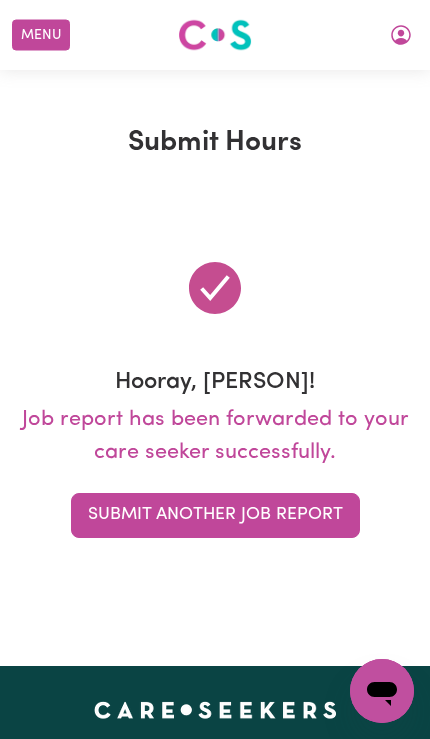 click at bounding box center (401, 35) 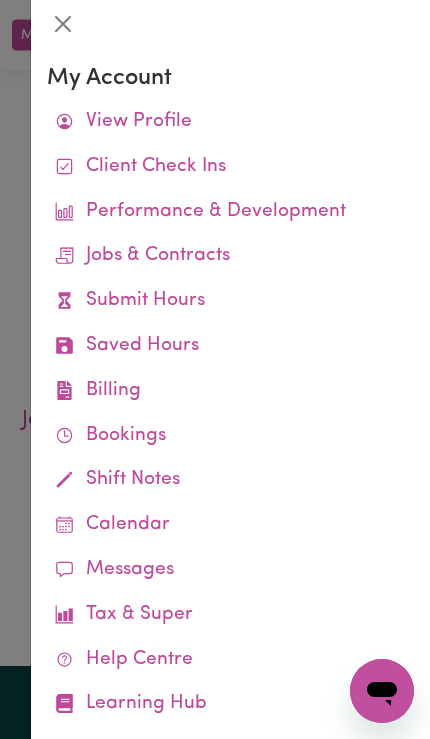 click on "Saved Hours" at bounding box center (230, 346) 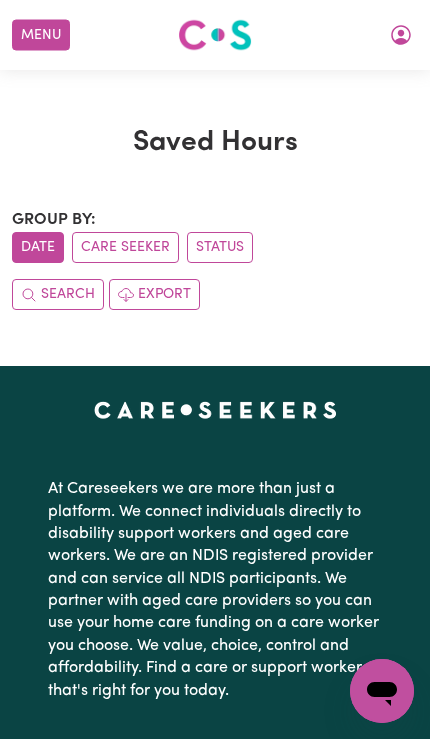 click 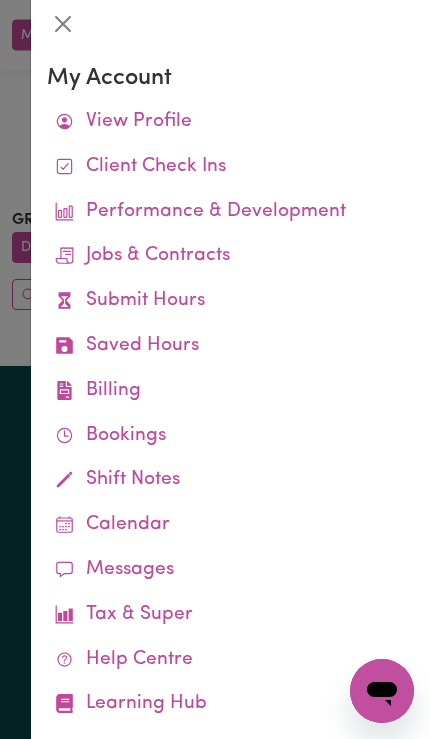 click on "Jobs & Contracts" at bounding box center (230, 256) 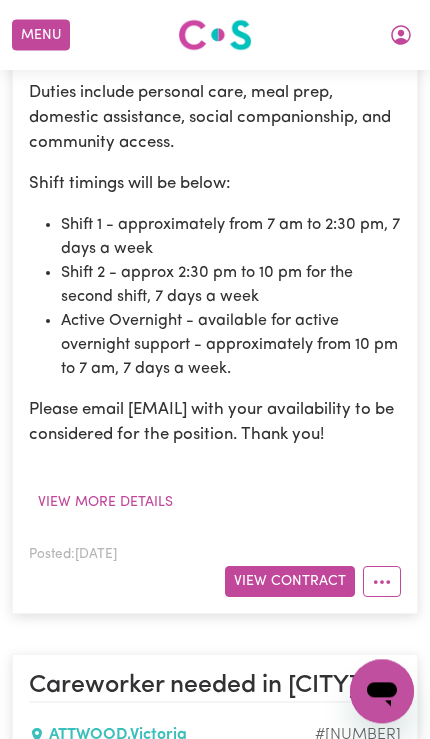 click on "Menu About us How it works Safety & resources Blog Find jobs [FIRST]" at bounding box center [215, 35] 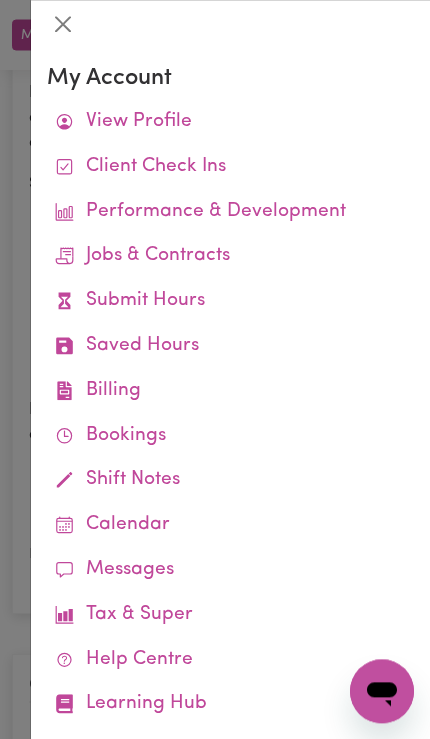 scroll, scrollTop: 902, scrollLeft: 0, axis: vertical 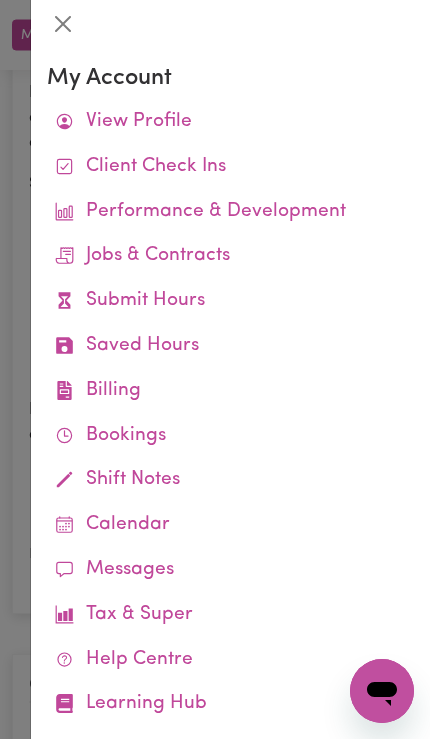 click on "Job Reports" at bounding box center (0, 0) 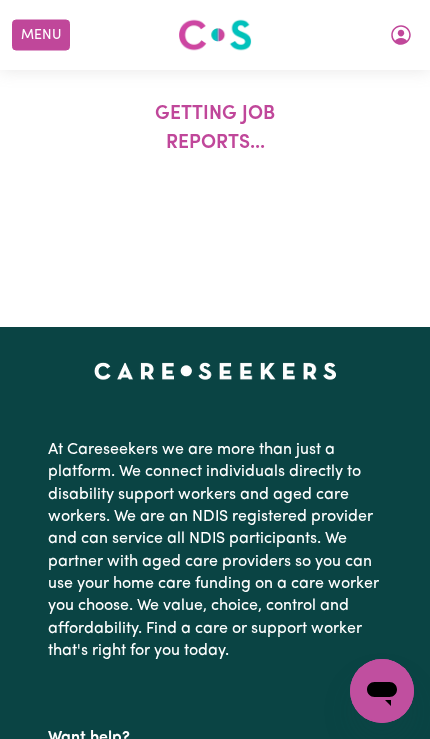 scroll, scrollTop: 0, scrollLeft: 0, axis: both 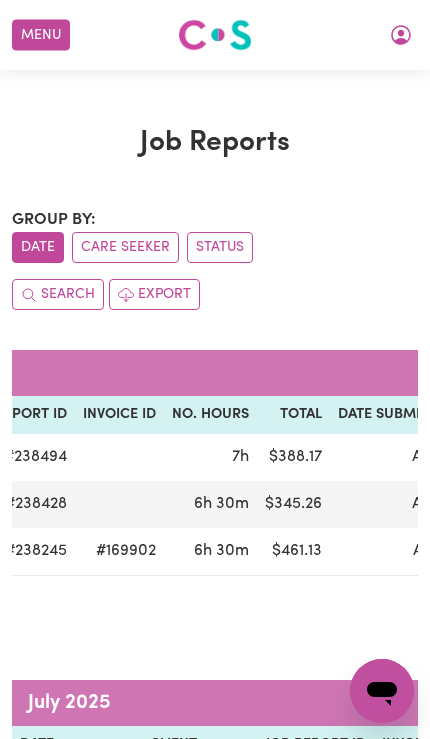 click on "Menu" at bounding box center (41, 35) 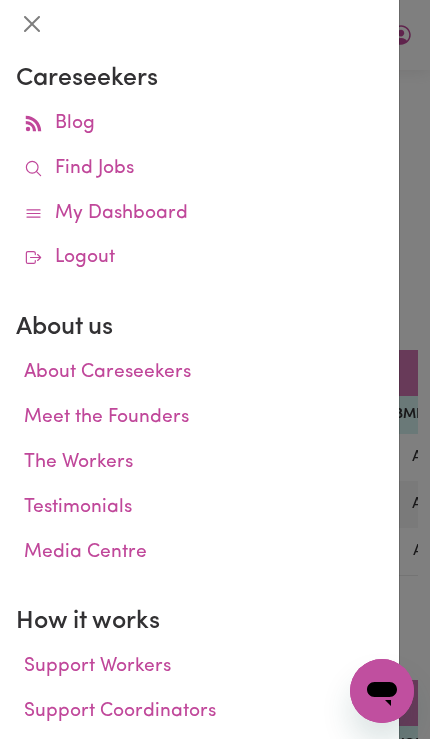 click on "My Dashboard" at bounding box center [199, 214] 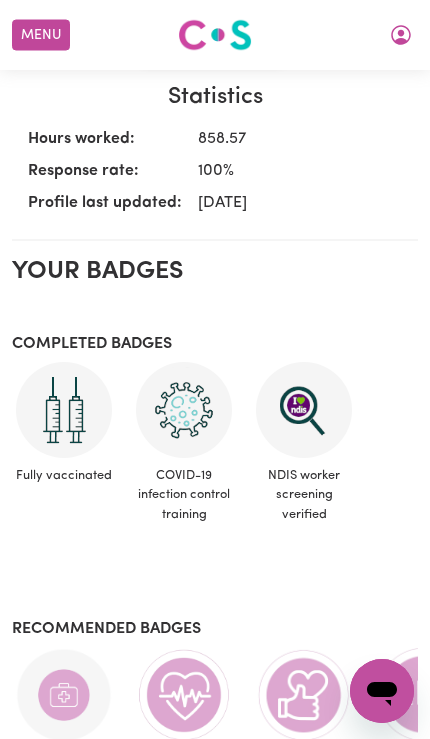 scroll, scrollTop: 634, scrollLeft: 0, axis: vertical 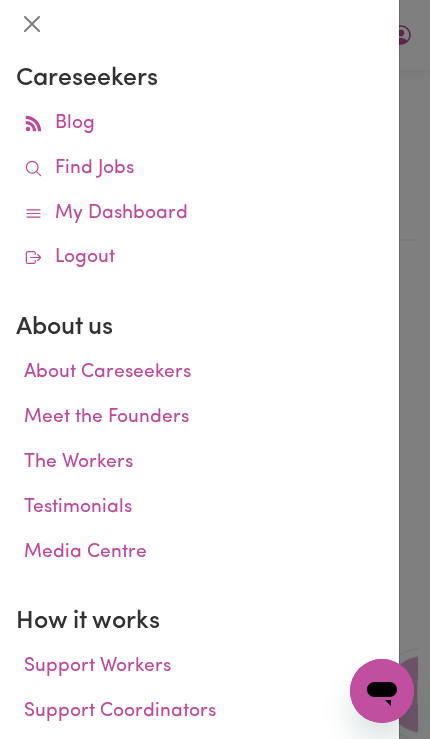 click on "My Dashboard" at bounding box center (199, 214) 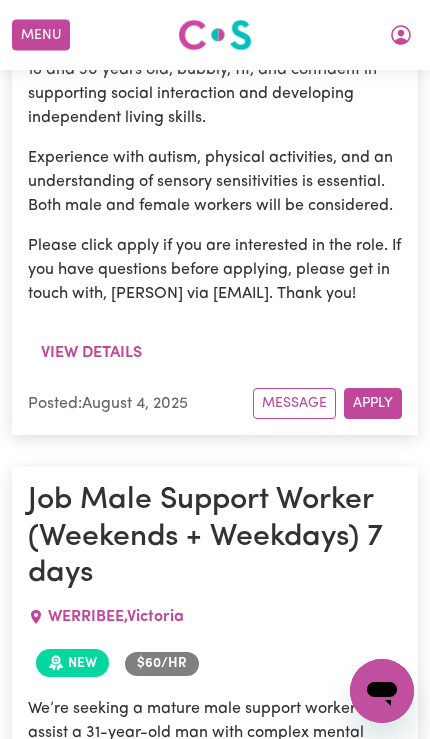 scroll, scrollTop: 2245, scrollLeft: 0, axis: vertical 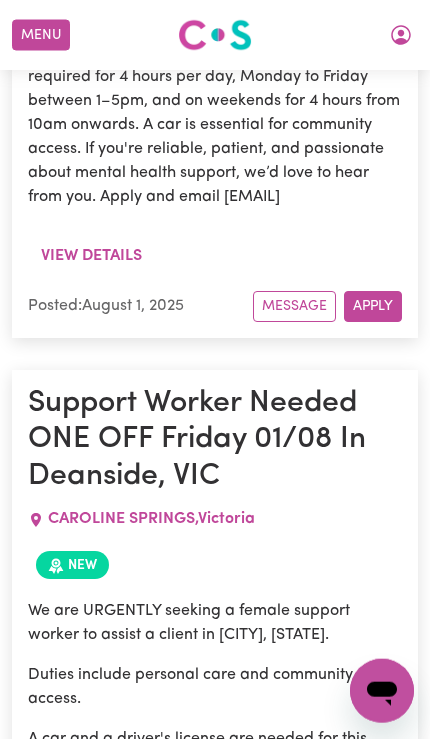 click on "Menu" at bounding box center (41, 35) 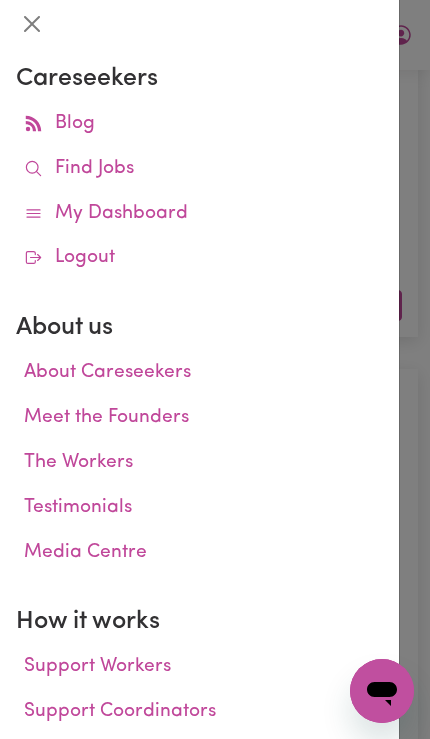 click at bounding box center (215, 369) 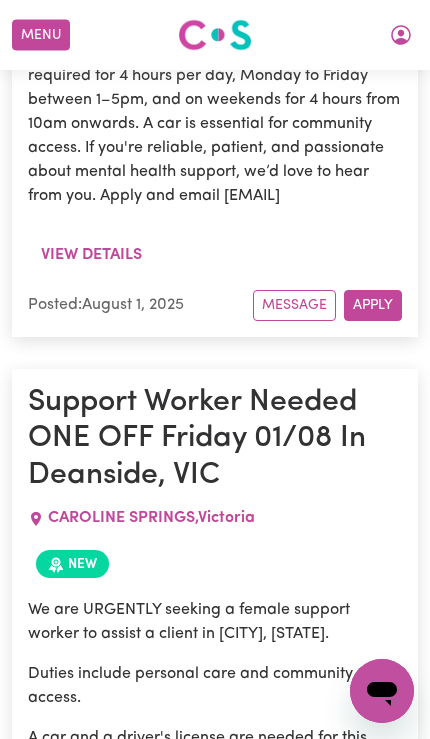 click on "We are URGENTLY seeking a female support worker to assist a client in [CITY], [STATE]. Duties include personal care and community access. A car and a driver's license are needed for this service. Shift will be one-off, Friday [DATE], from 9 am to 5 pm. Please click apply if you are interested in the role. If you have questions before applying, please contact the Careseekers account manager, [PERSON], via [EMAIL]. Thank you!" at bounding box center [215, 782] 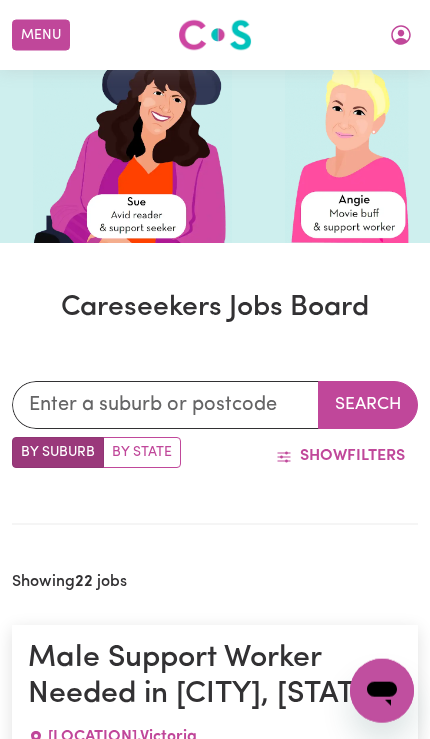 scroll, scrollTop: 222, scrollLeft: 0, axis: vertical 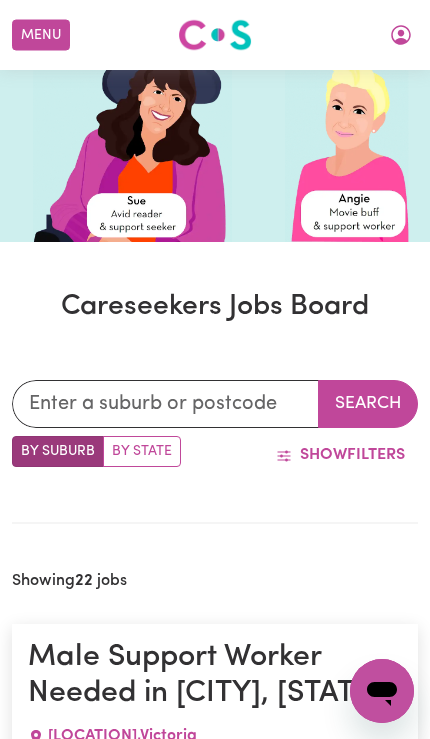 click on "By State" at bounding box center [142, 451] 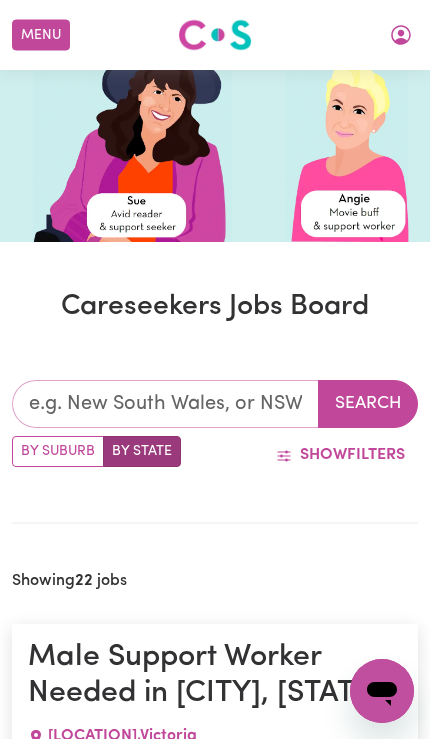 click at bounding box center (165, 404) 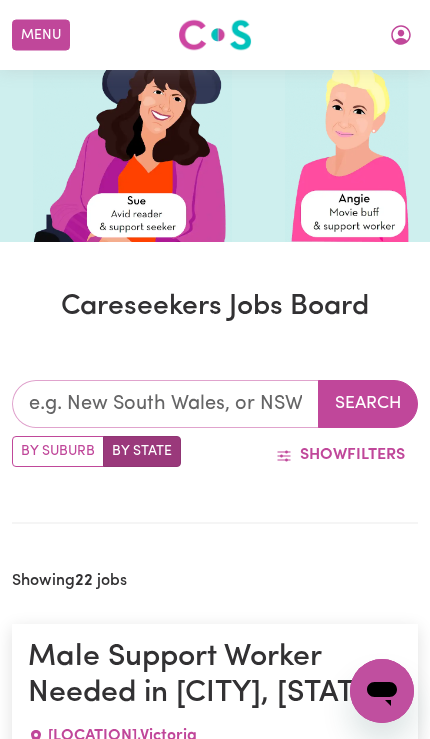 scroll, scrollTop: 221, scrollLeft: 0, axis: vertical 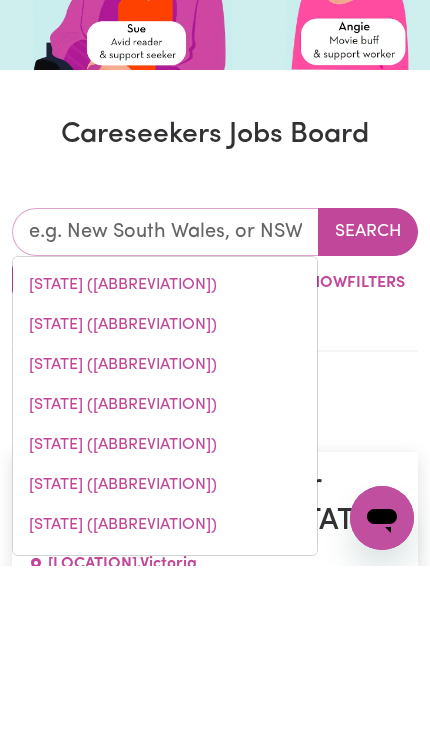 click on "[STATE] ([ABBREVIATION])" at bounding box center [165, 538] 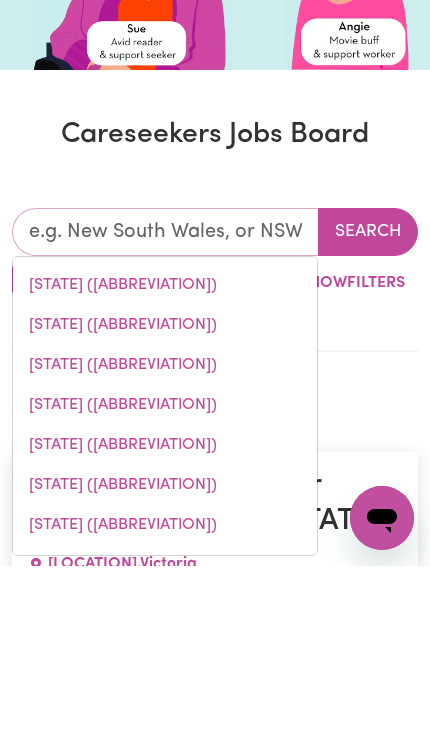 type on "[STATE] ([ABBREVIATION])" 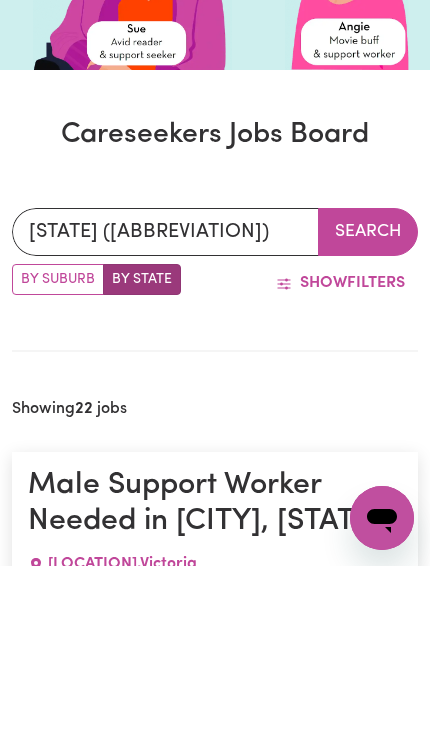 click on "Search" at bounding box center (368, 405) 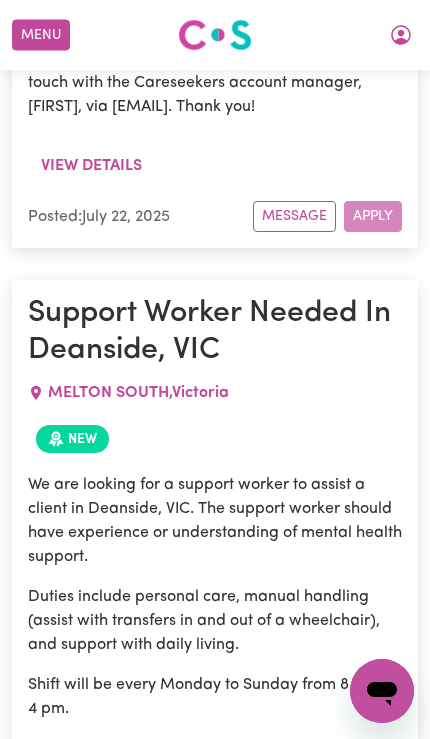 scroll, scrollTop: 6938, scrollLeft: 0, axis: vertical 